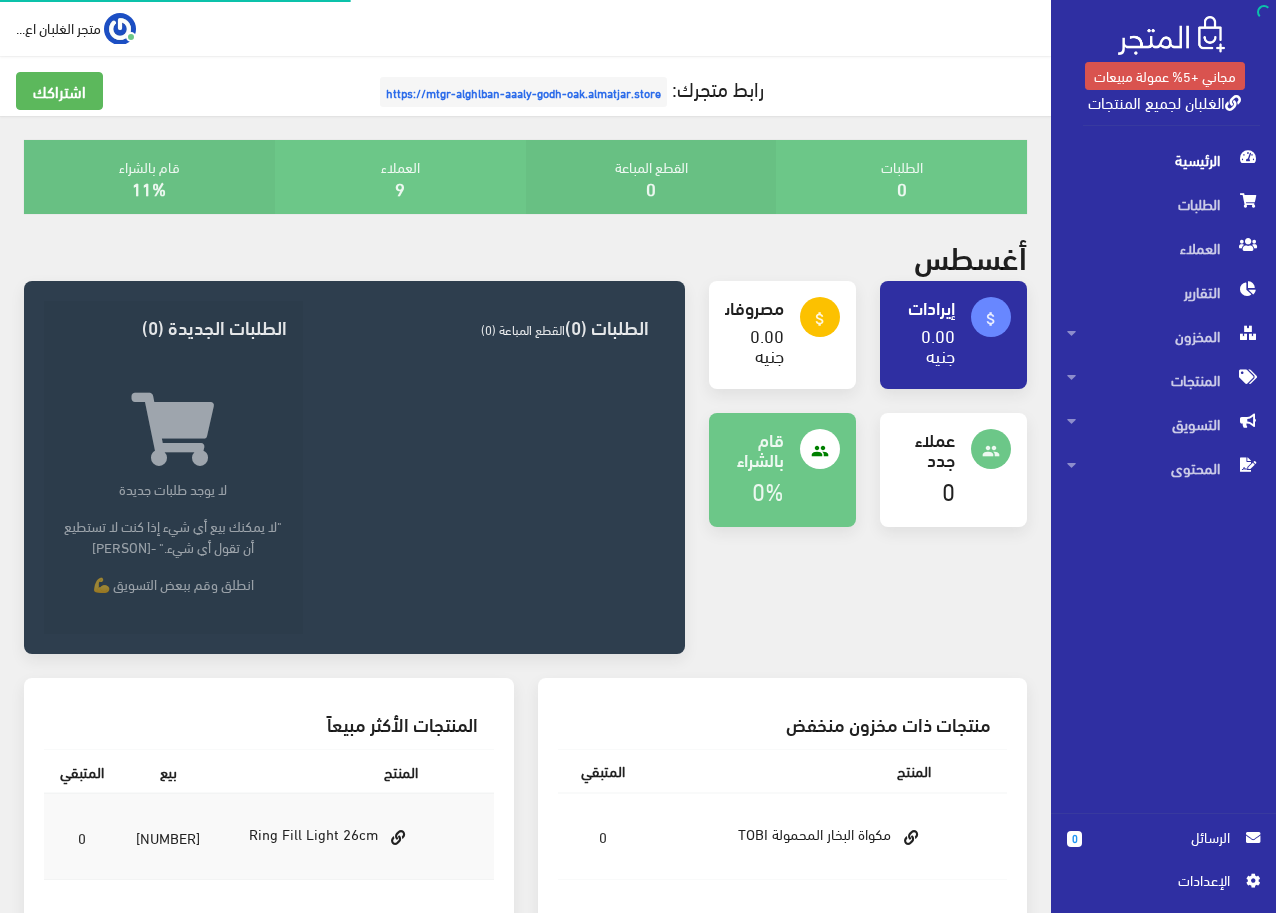 scroll, scrollTop: 0, scrollLeft: 0, axis: both 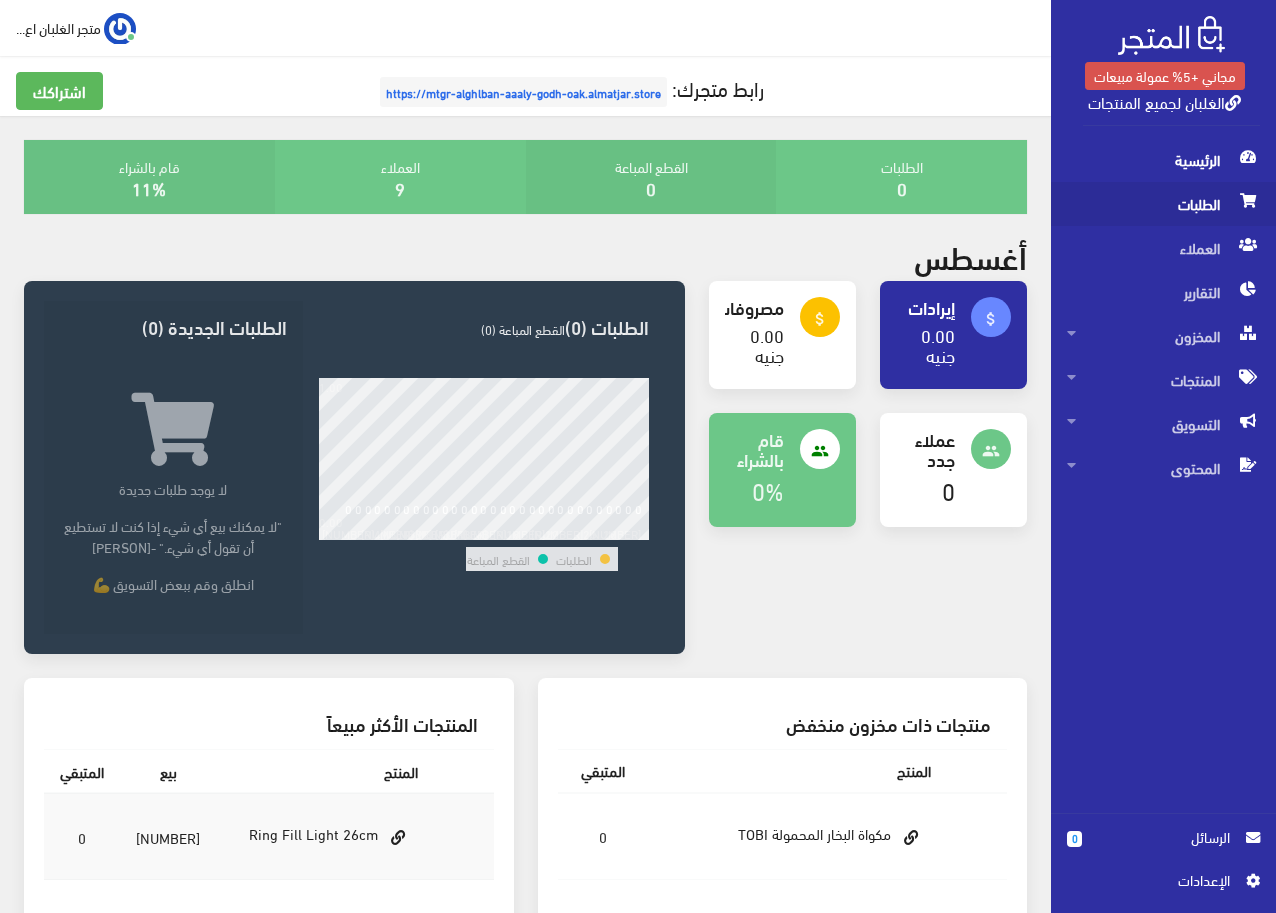 click on "الطلبات" at bounding box center [1163, 204] 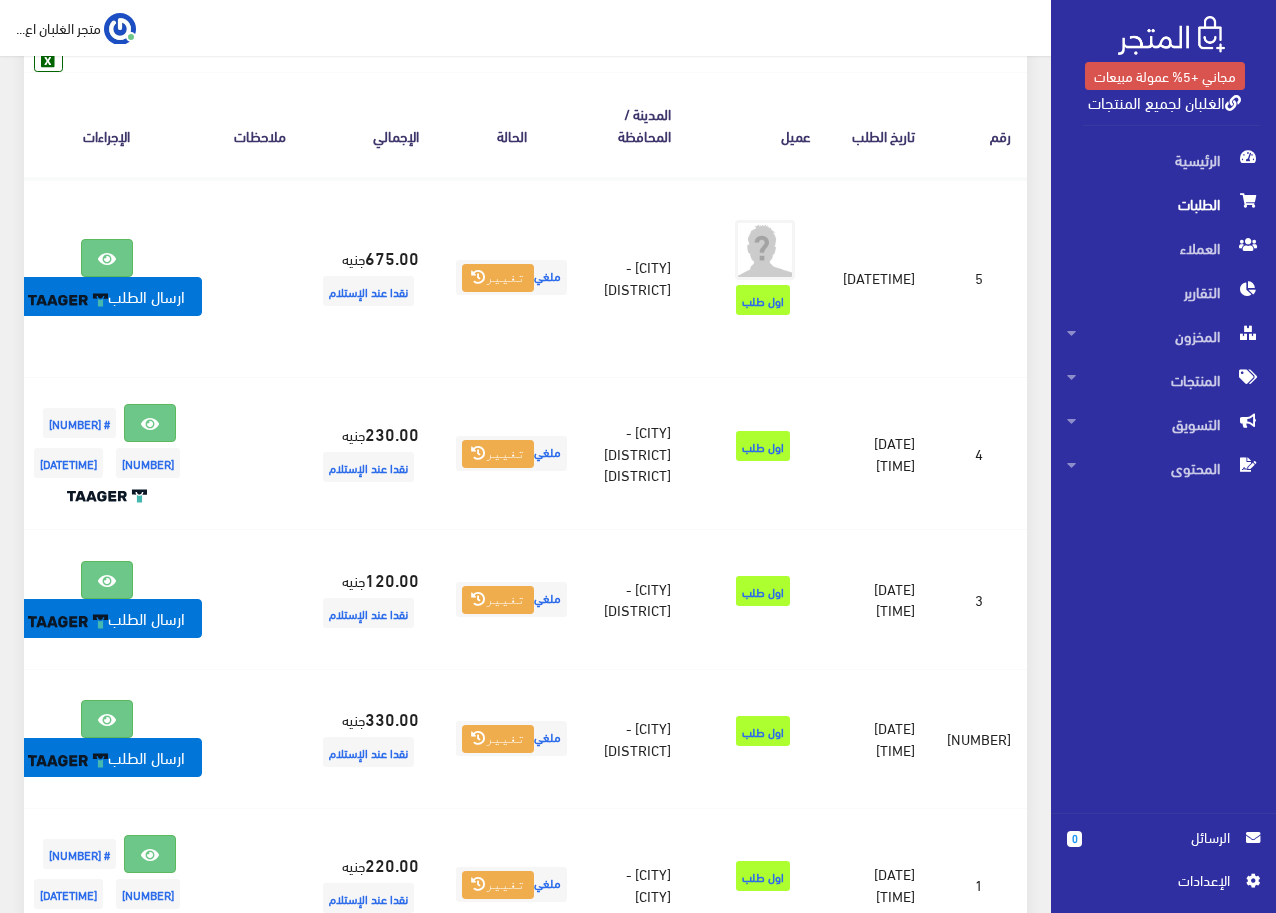 scroll, scrollTop: 0, scrollLeft: 0, axis: both 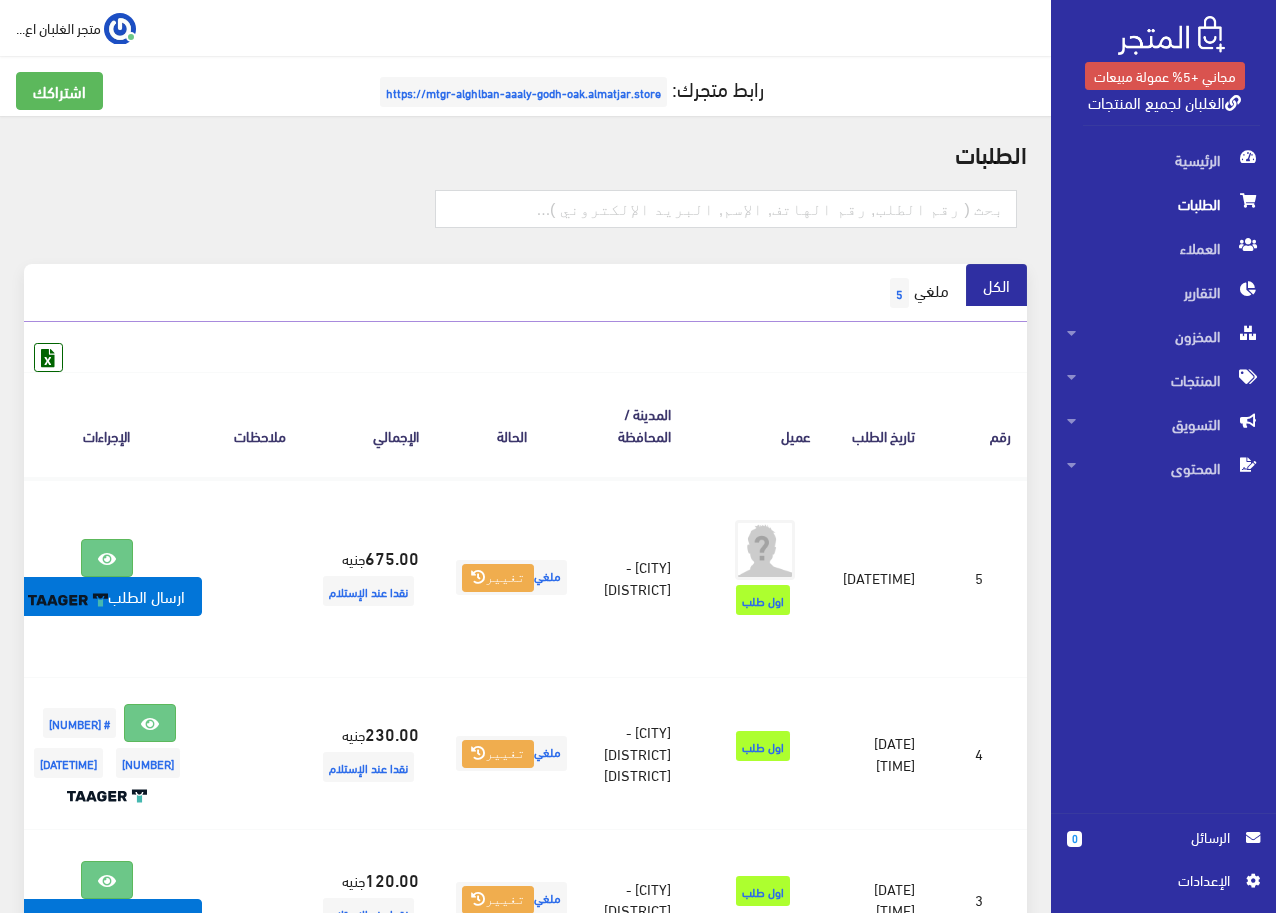 click on "https://mtgr-alghlban-aaaly-godh-oak.almatjar.store" at bounding box center [523, 92] 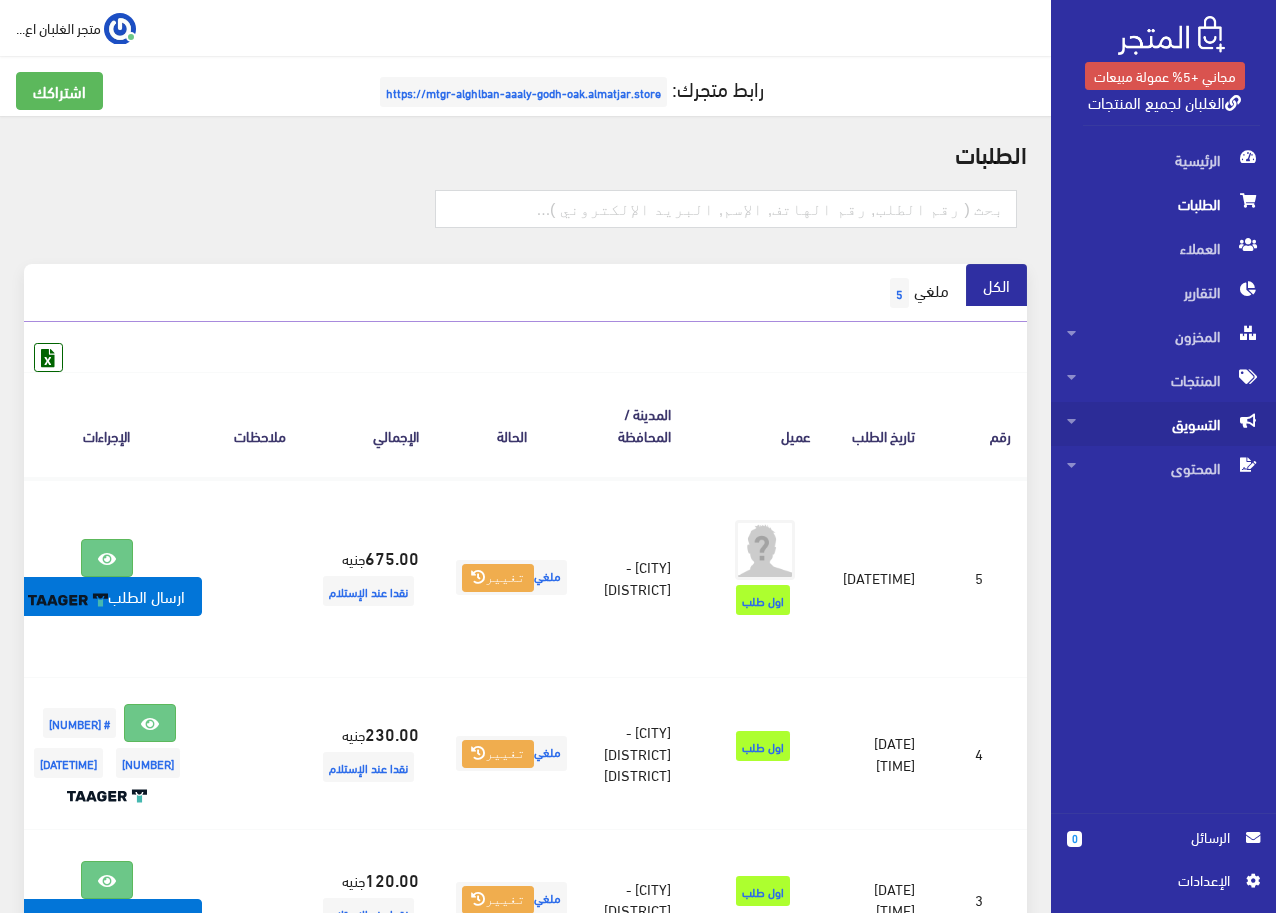 click on "التسويق" at bounding box center [1163, 424] 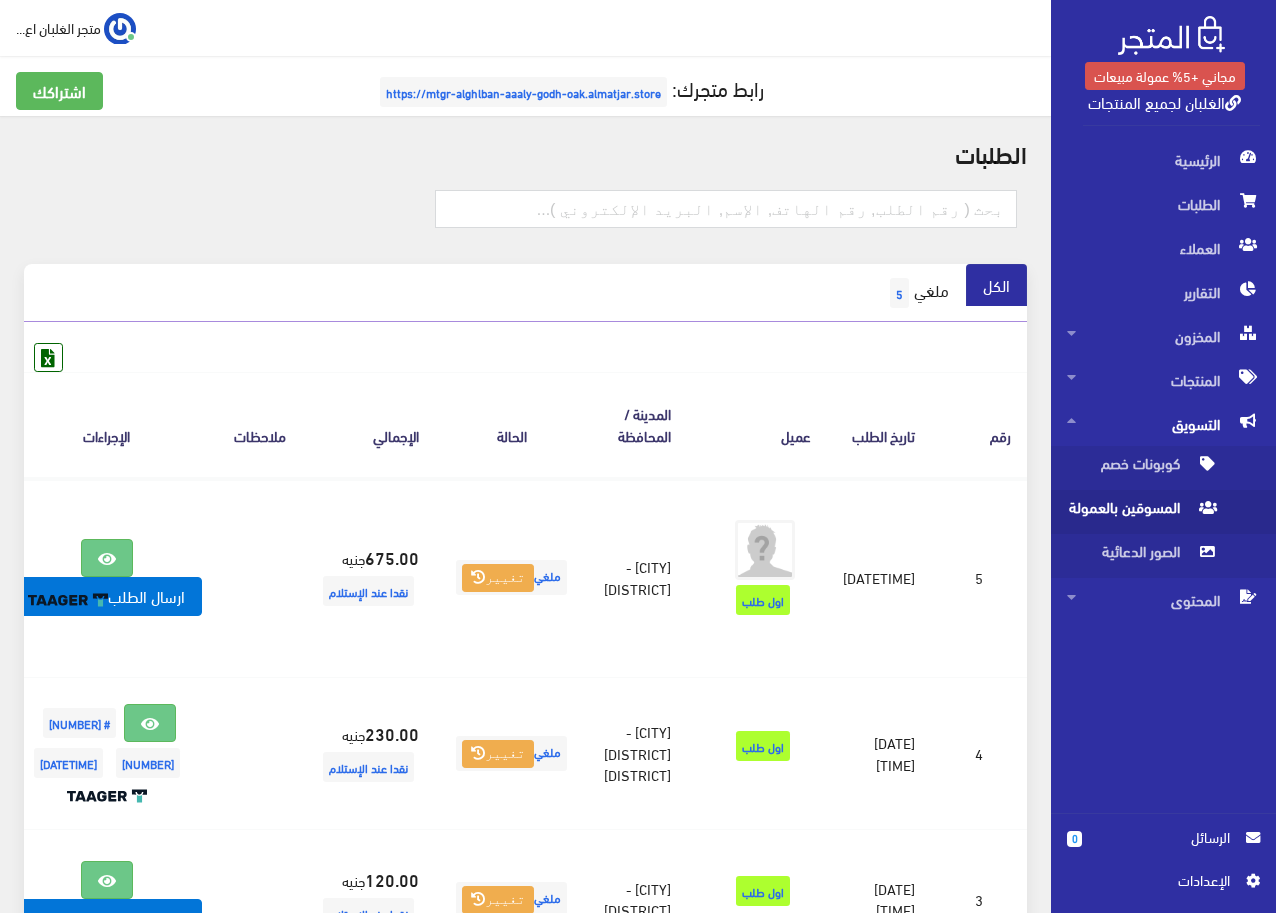 click on "المسوقين بالعمولة" at bounding box center (1143, 512) 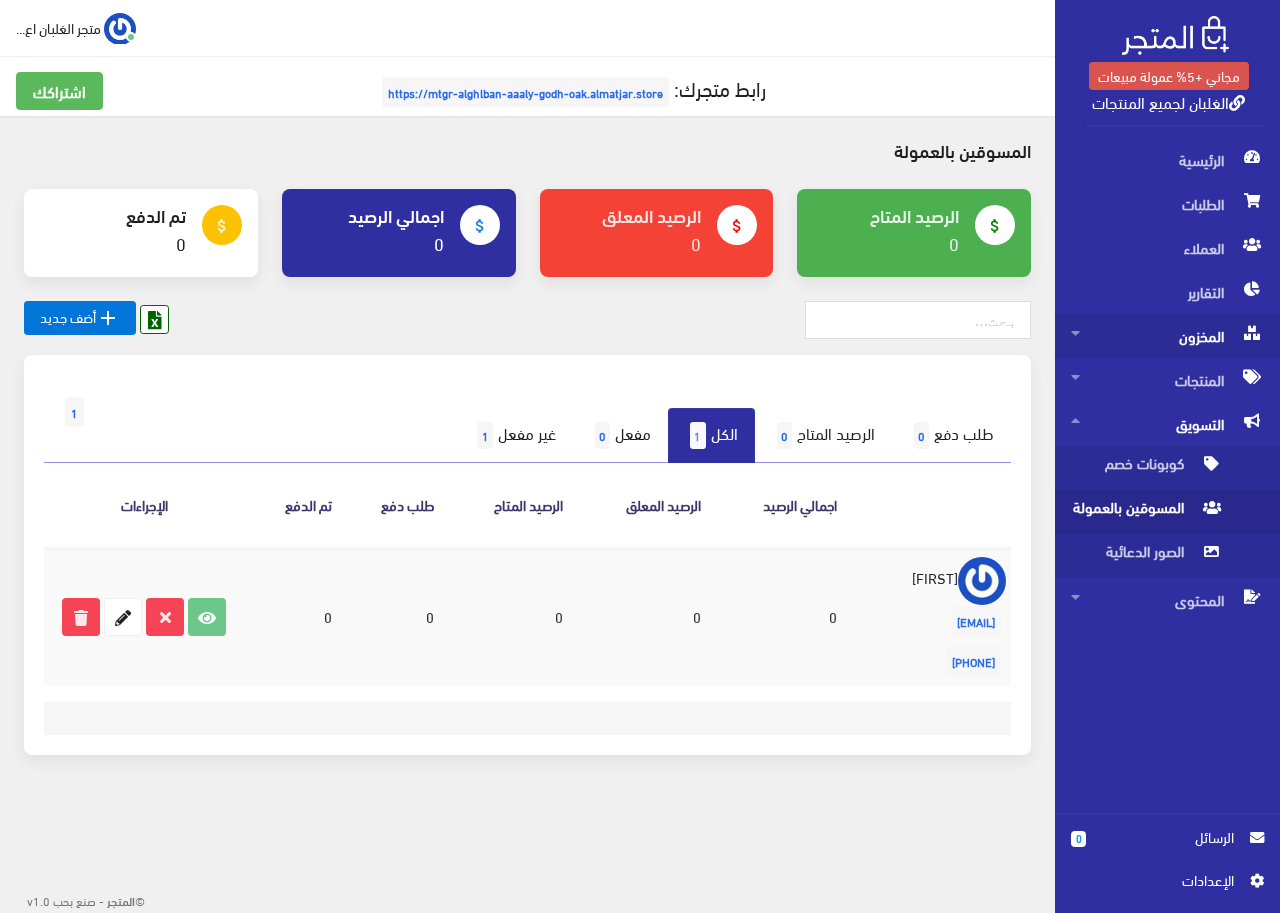 click on "المخزون" at bounding box center [1167, 336] 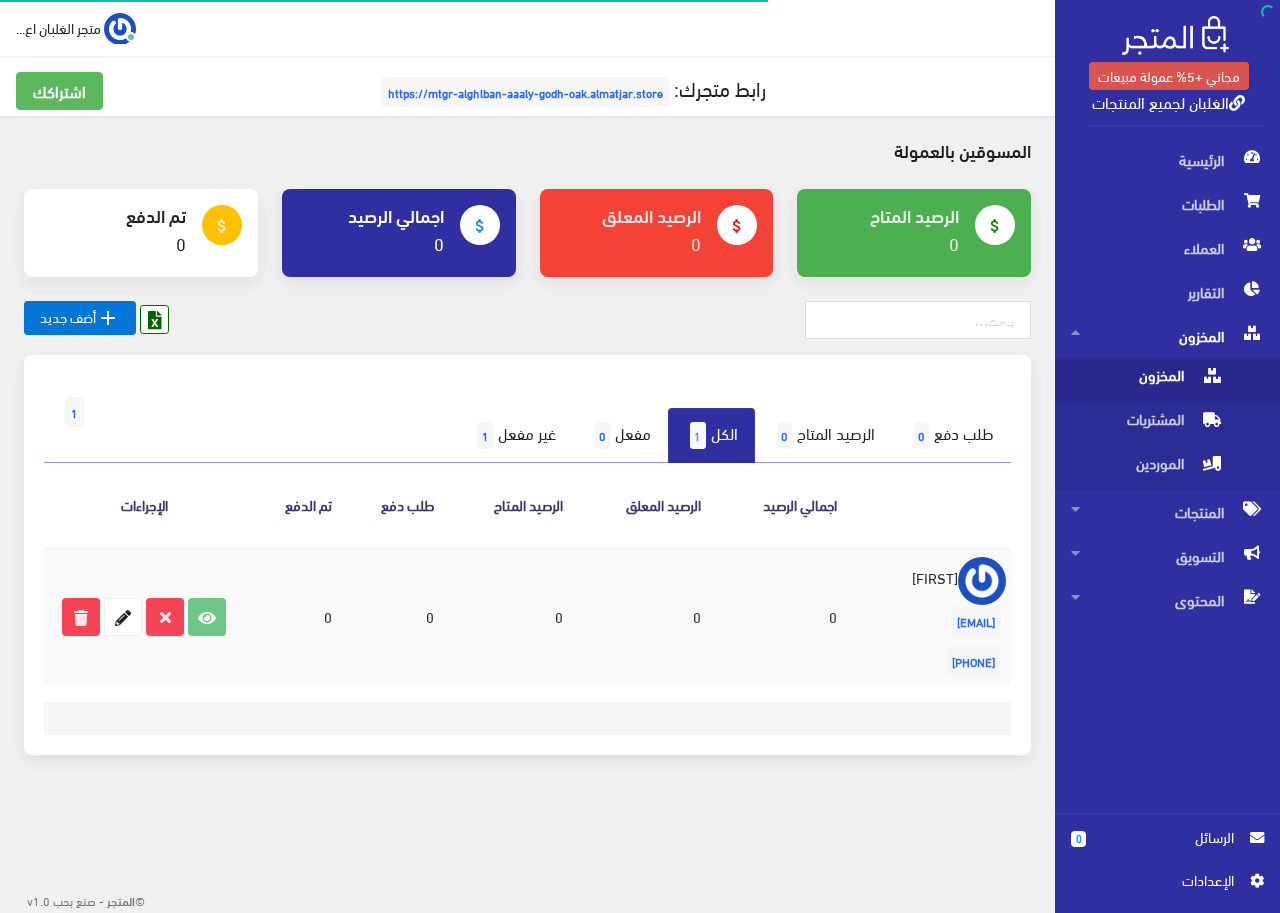 click on "المخزون" at bounding box center [1147, 380] 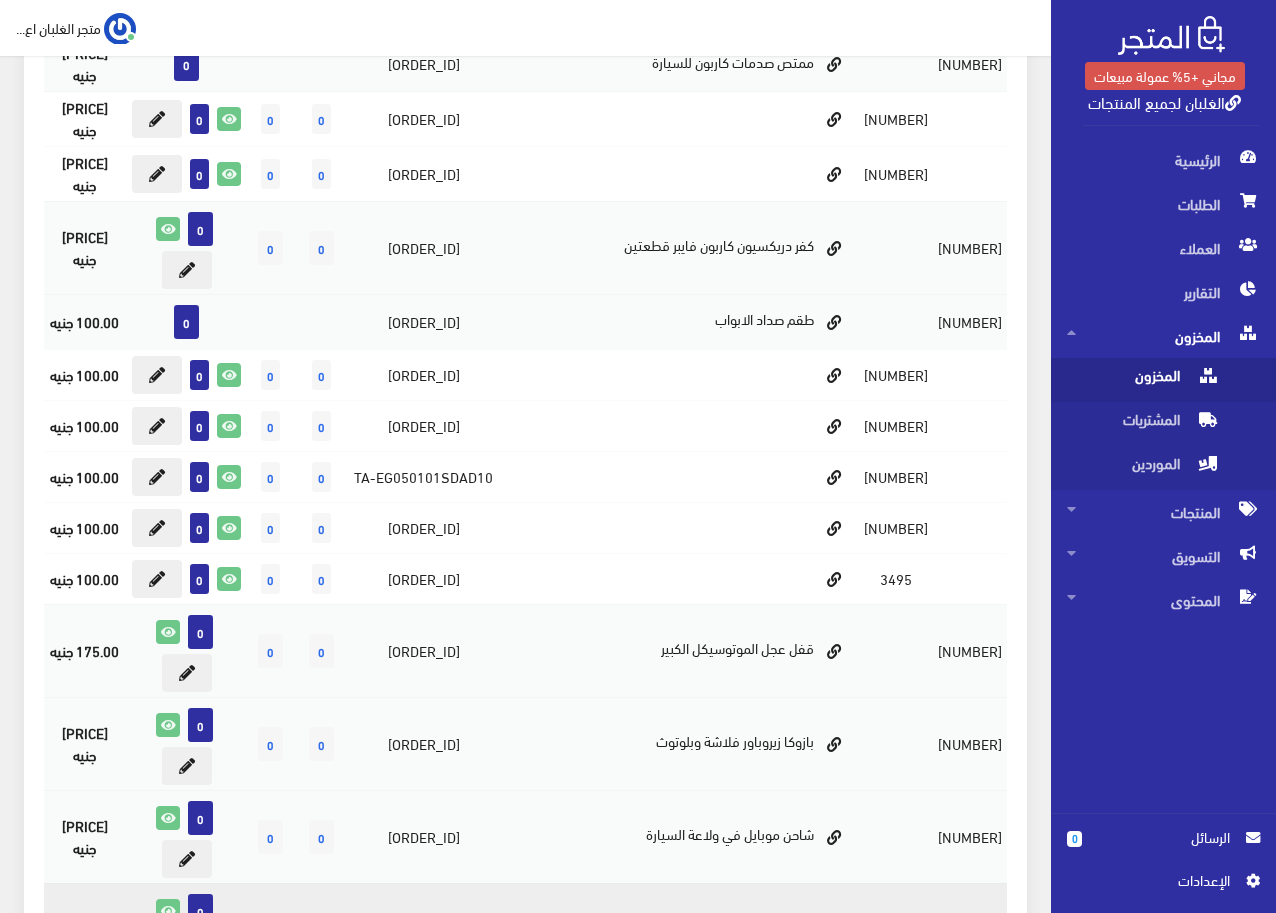 scroll, scrollTop: 1485, scrollLeft: 0, axis: vertical 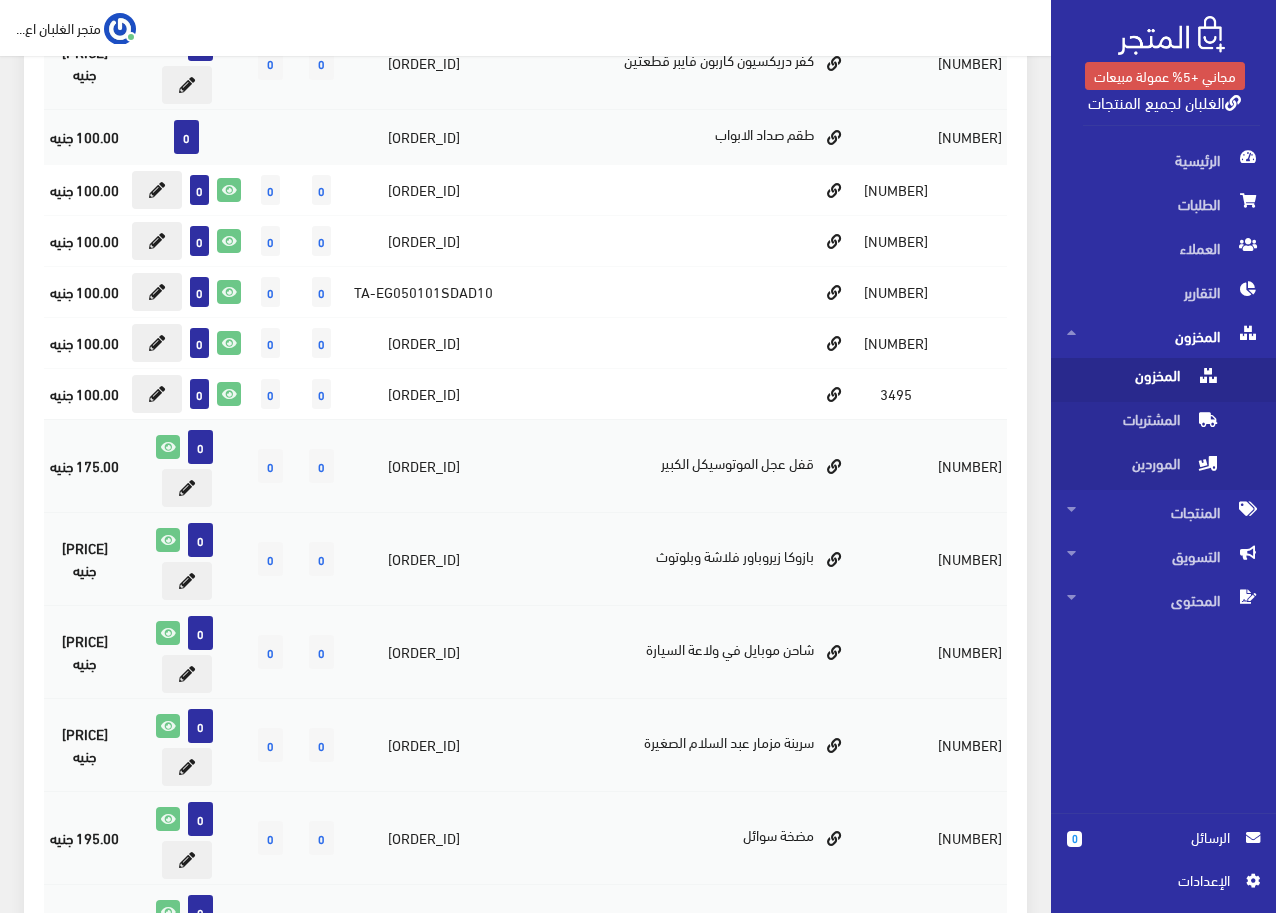click on "[NUMBER]" at bounding box center [4, 1321] 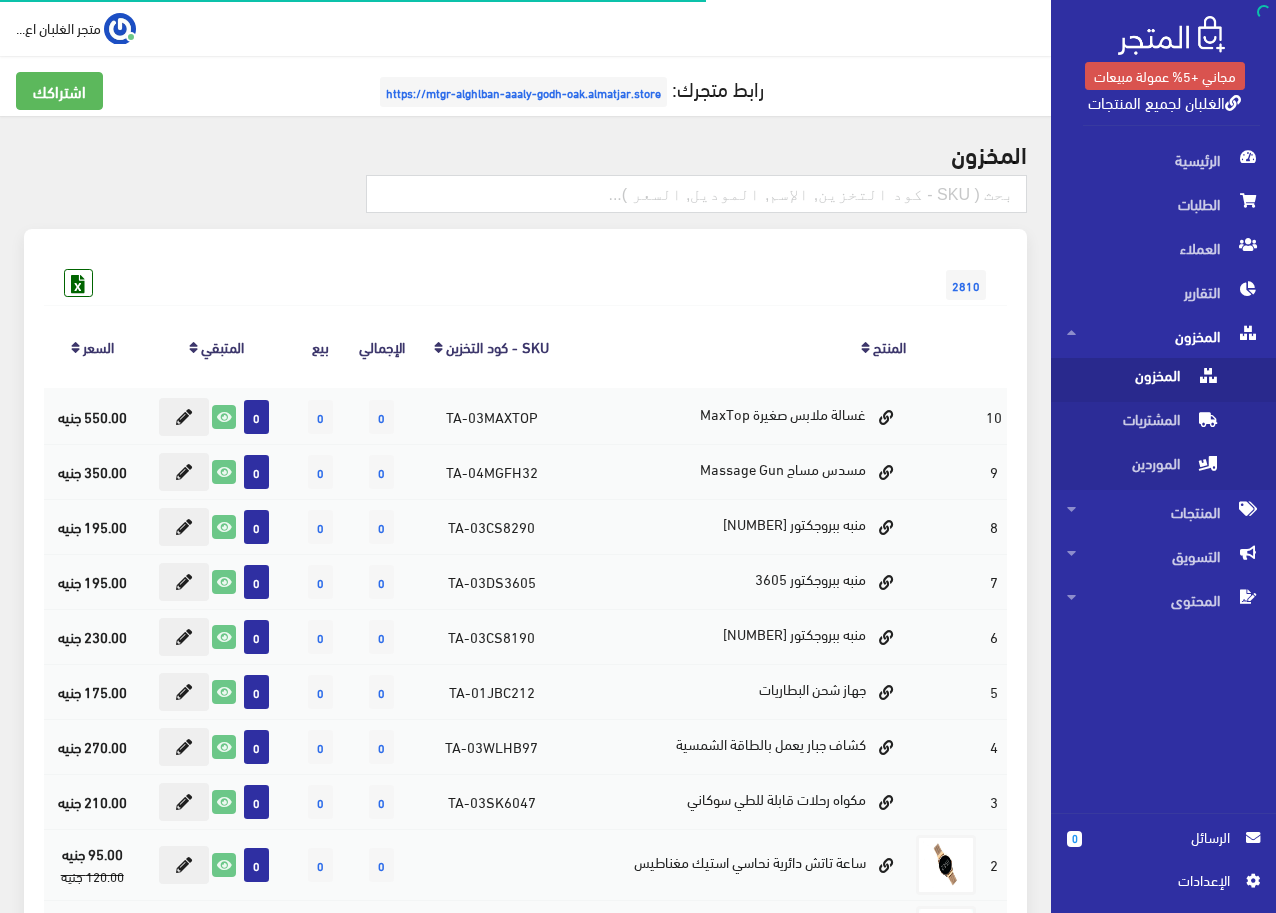 scroll, scrollTop: 0, scrollLeft: 0, axis: both 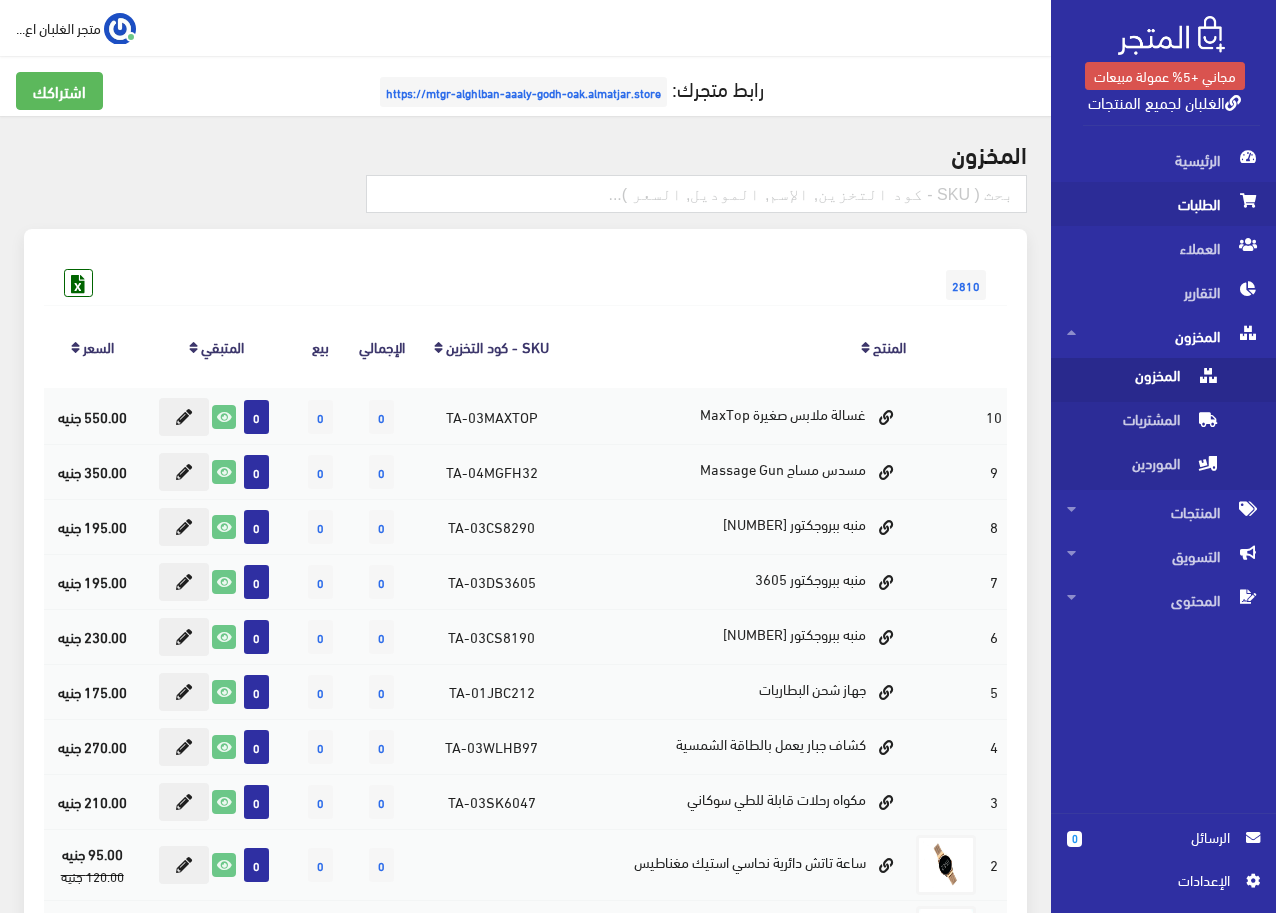 click on "الطلبات" at bounding box center [1163, 204] 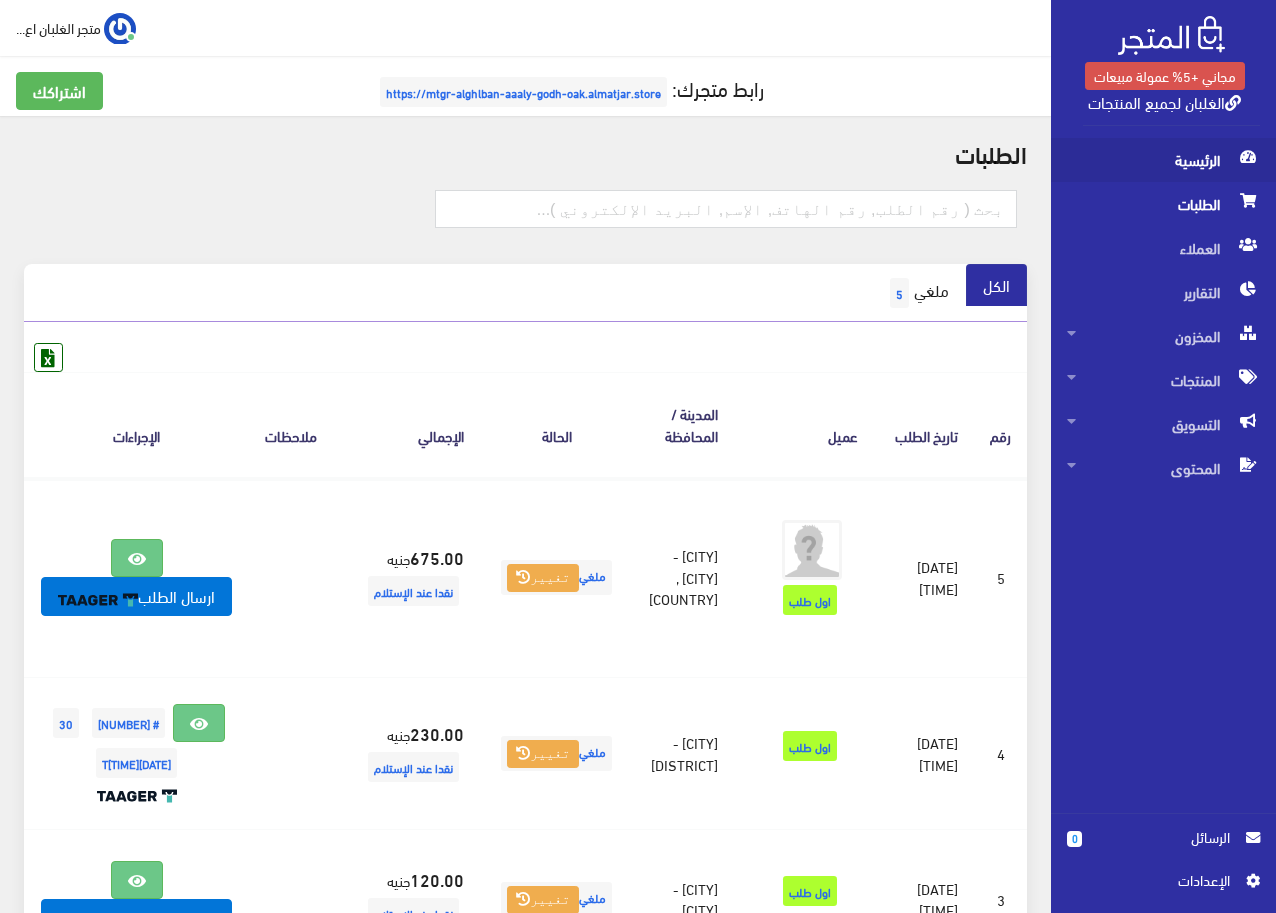 click on "الرئيسية" at bounding box center [1163, 160] 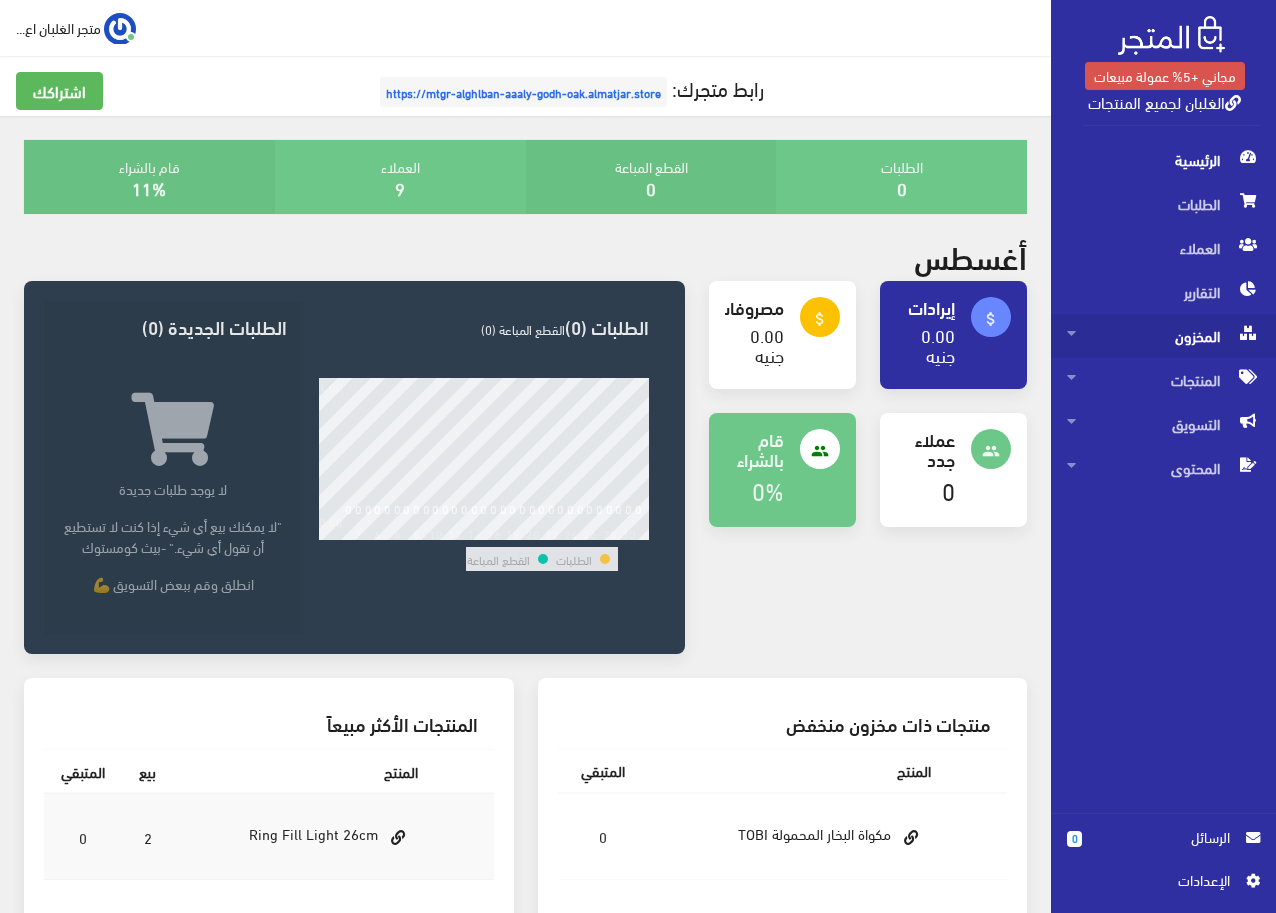 click on "المخزون" at bounding box center [1163, 336] 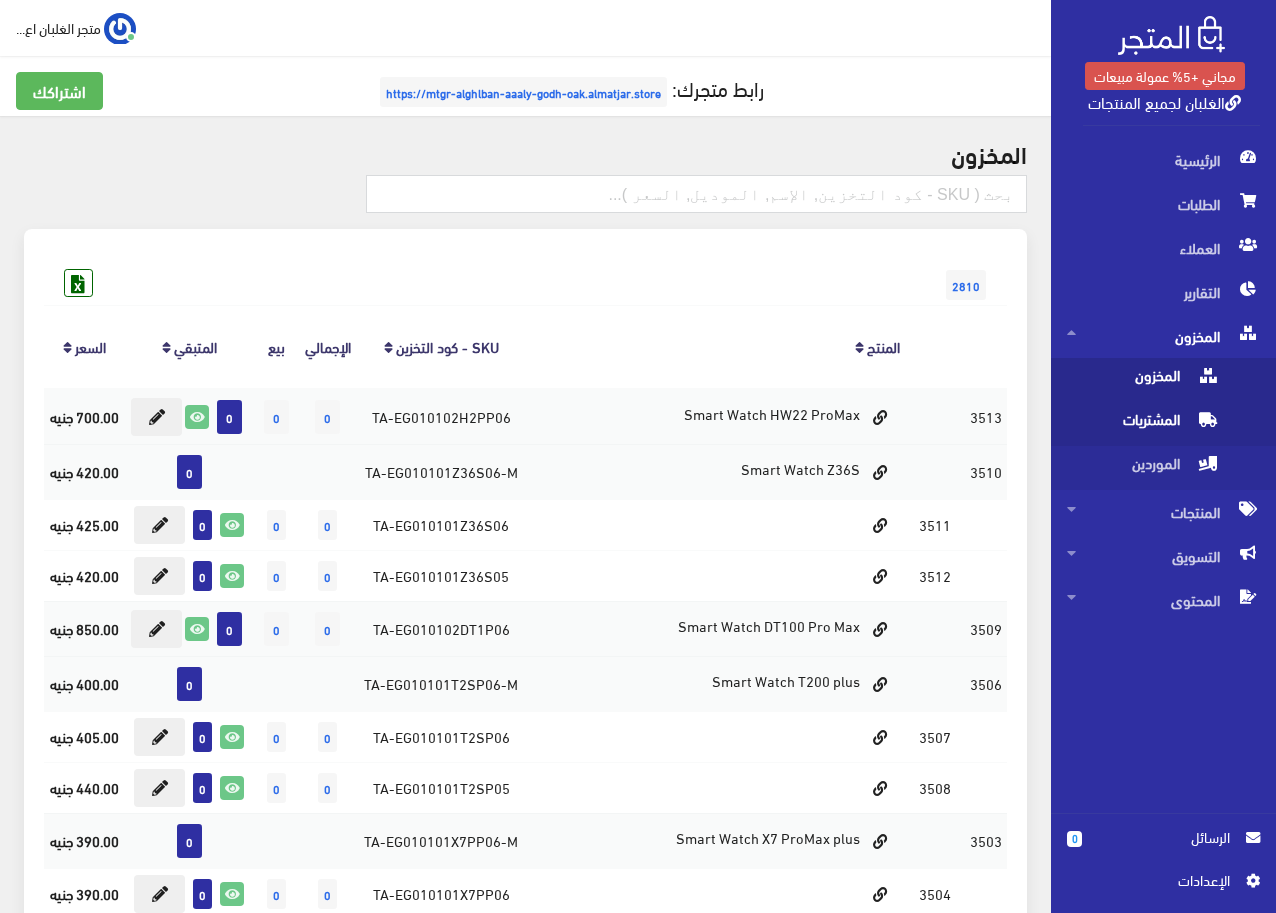 click on "المشتريات" at bounding box center (1143, 424) 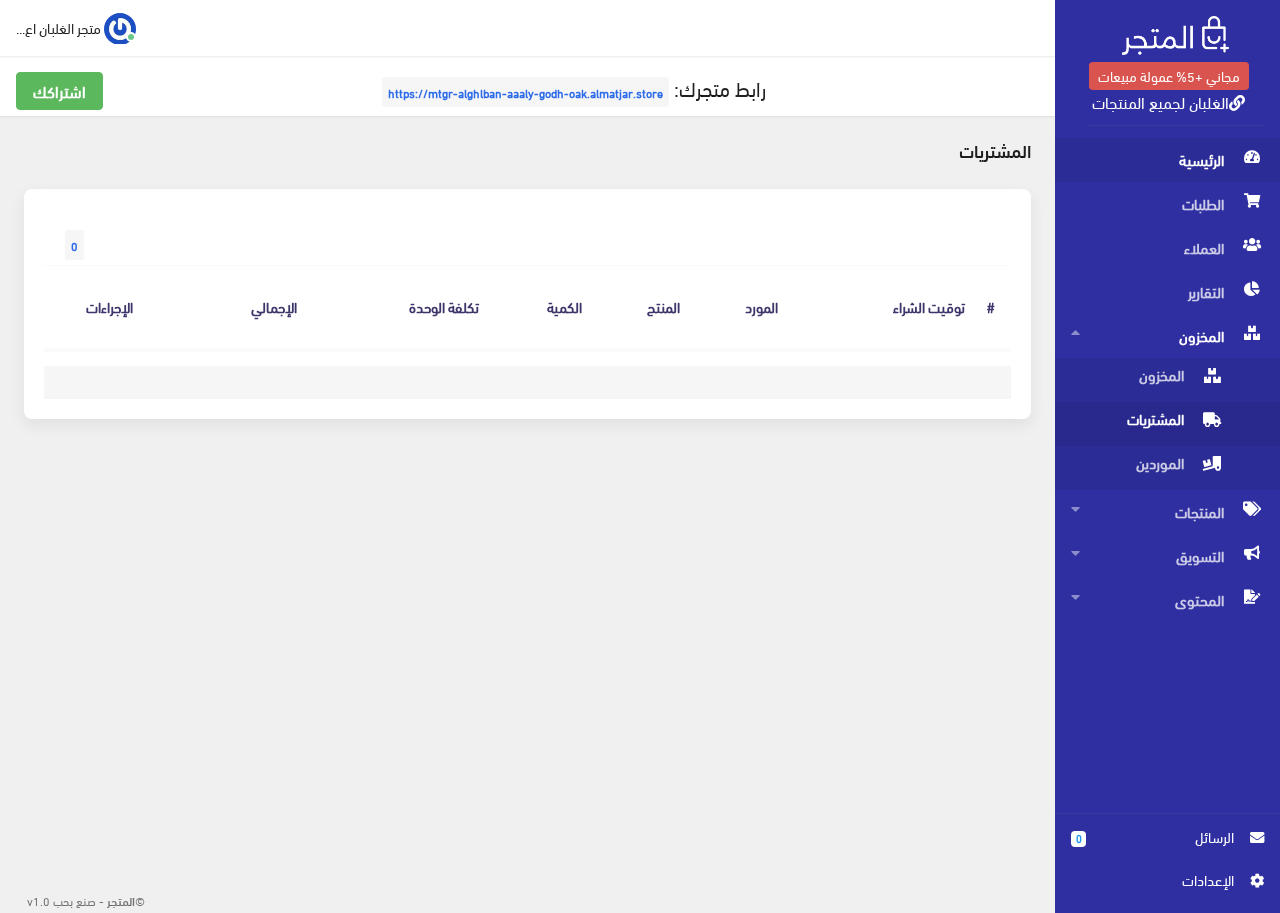 click on "الرئيسية" at bounding box center (1167, 160) 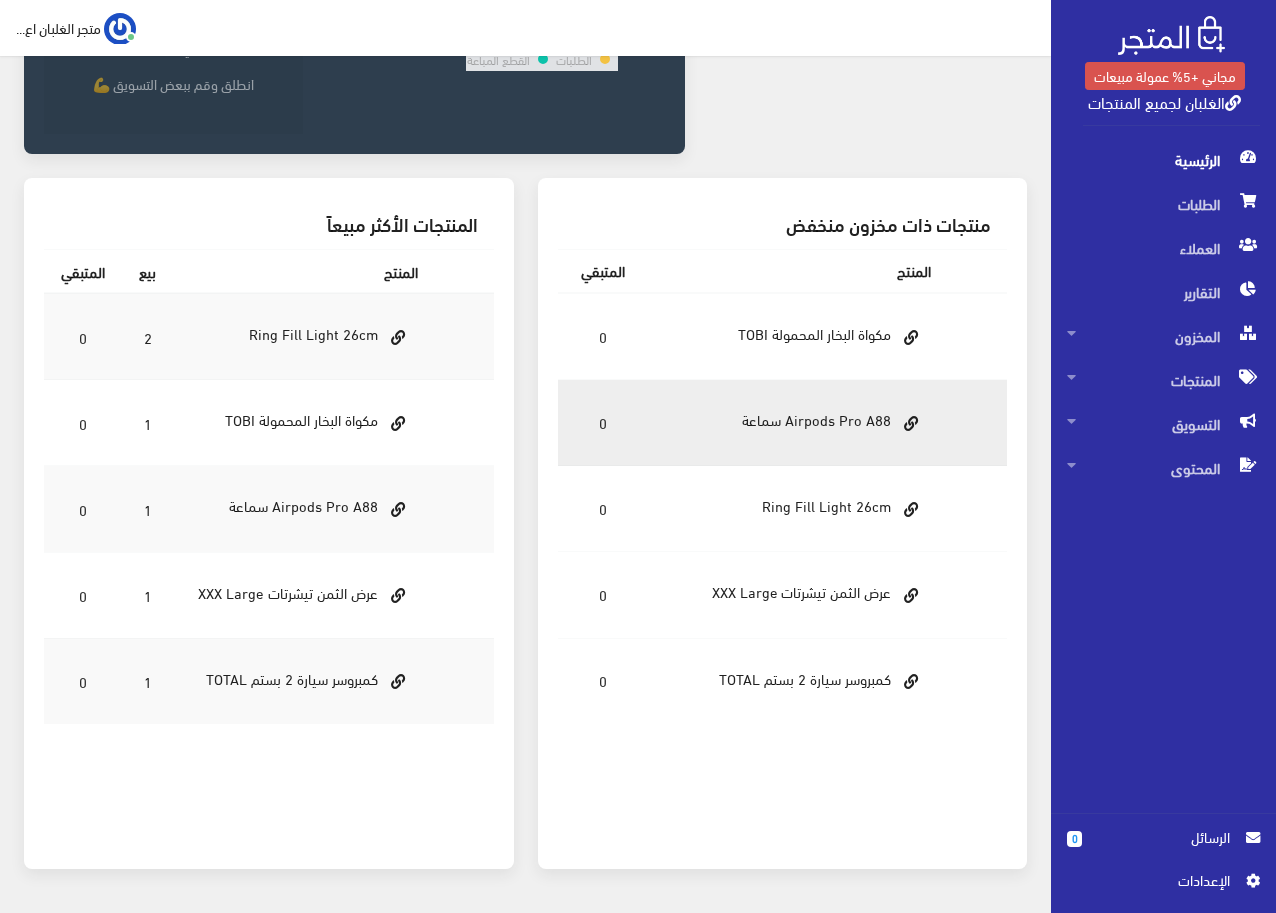 scroll, scrollTop: 568, scrollLeft: 0, axis: vertical 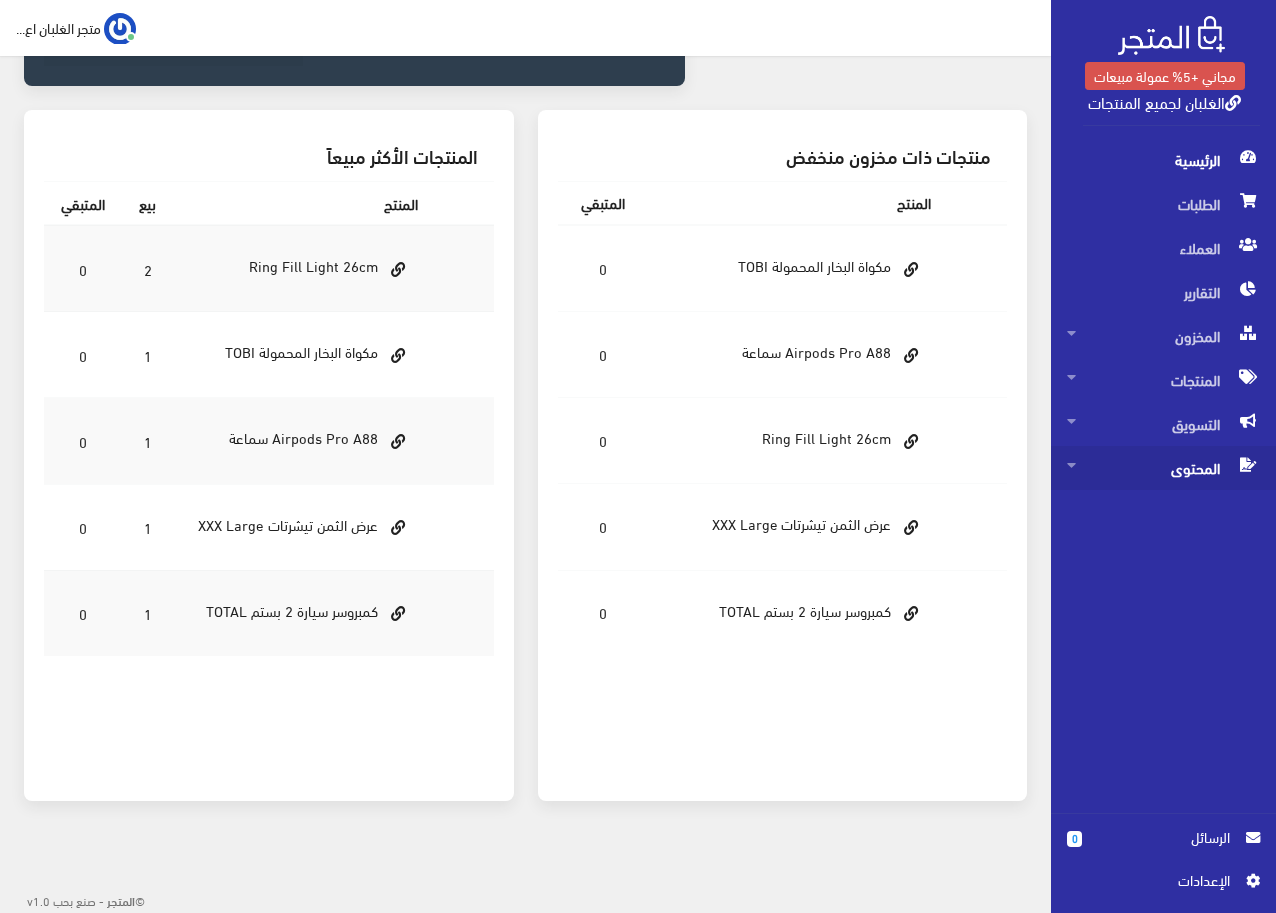 click on "المحتوى" at bounding box center [1163, 468] 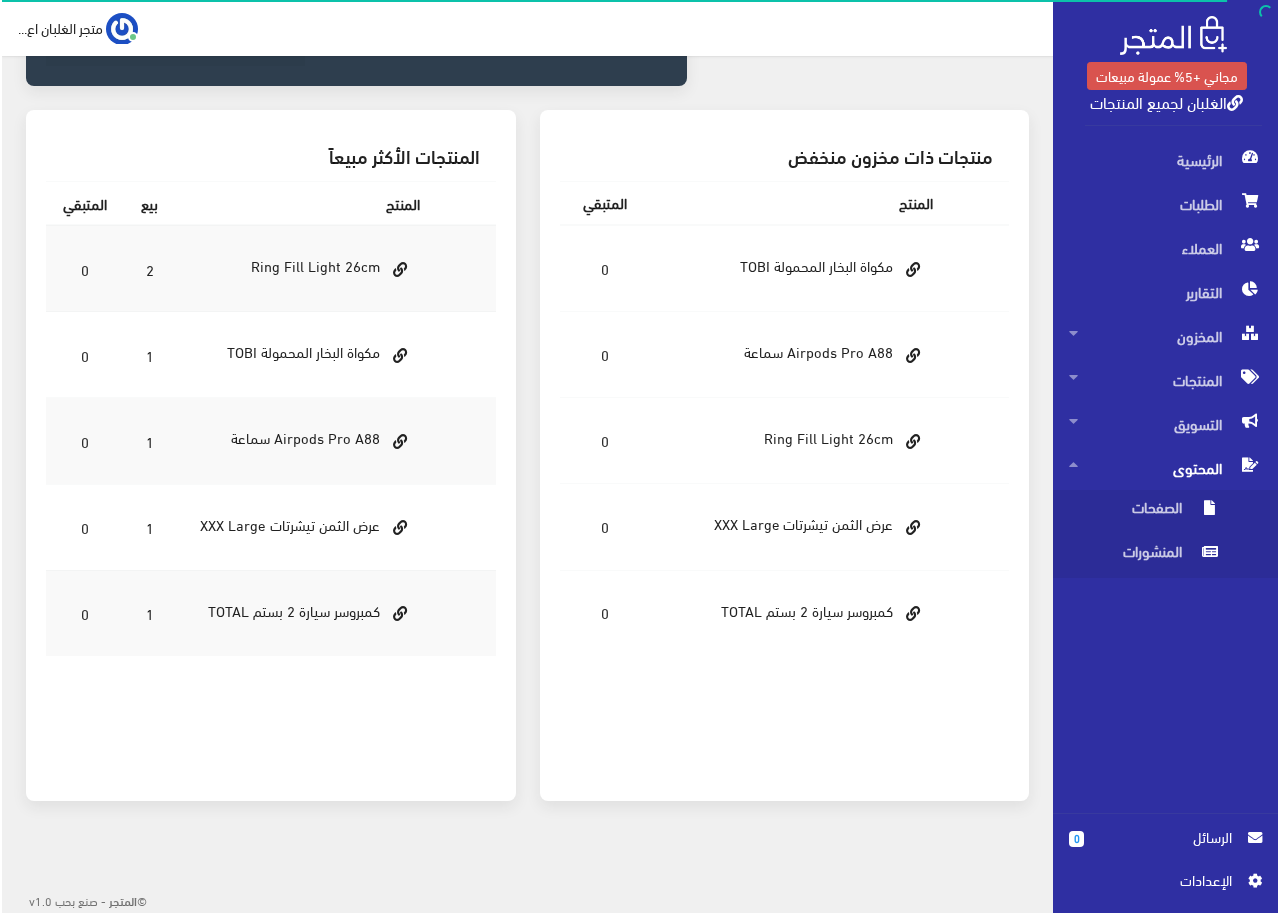 scroll, scrollTop: 0, scrollLeft: 0, axis: both 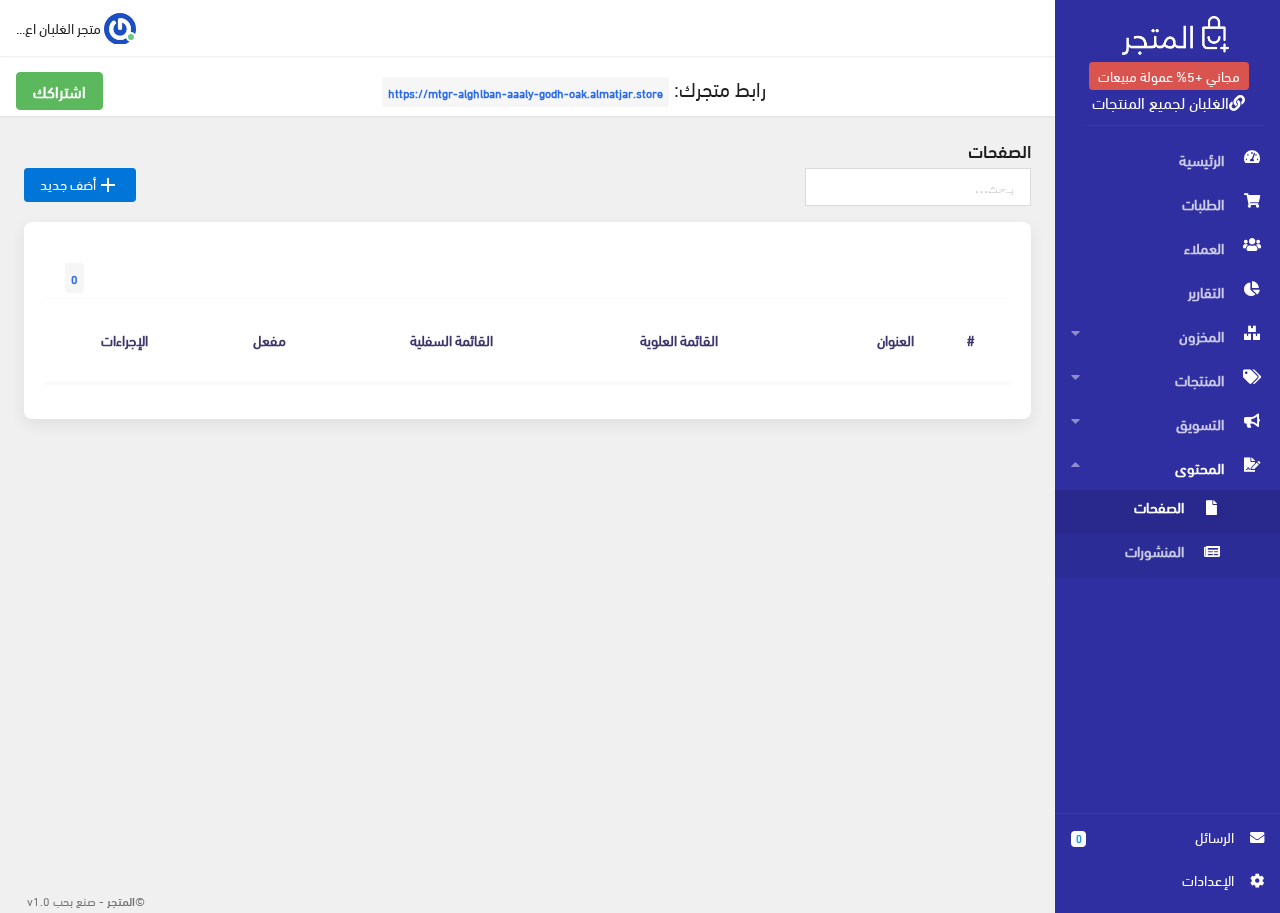 click on "الصفحات" at bounding box center [1147, 512] 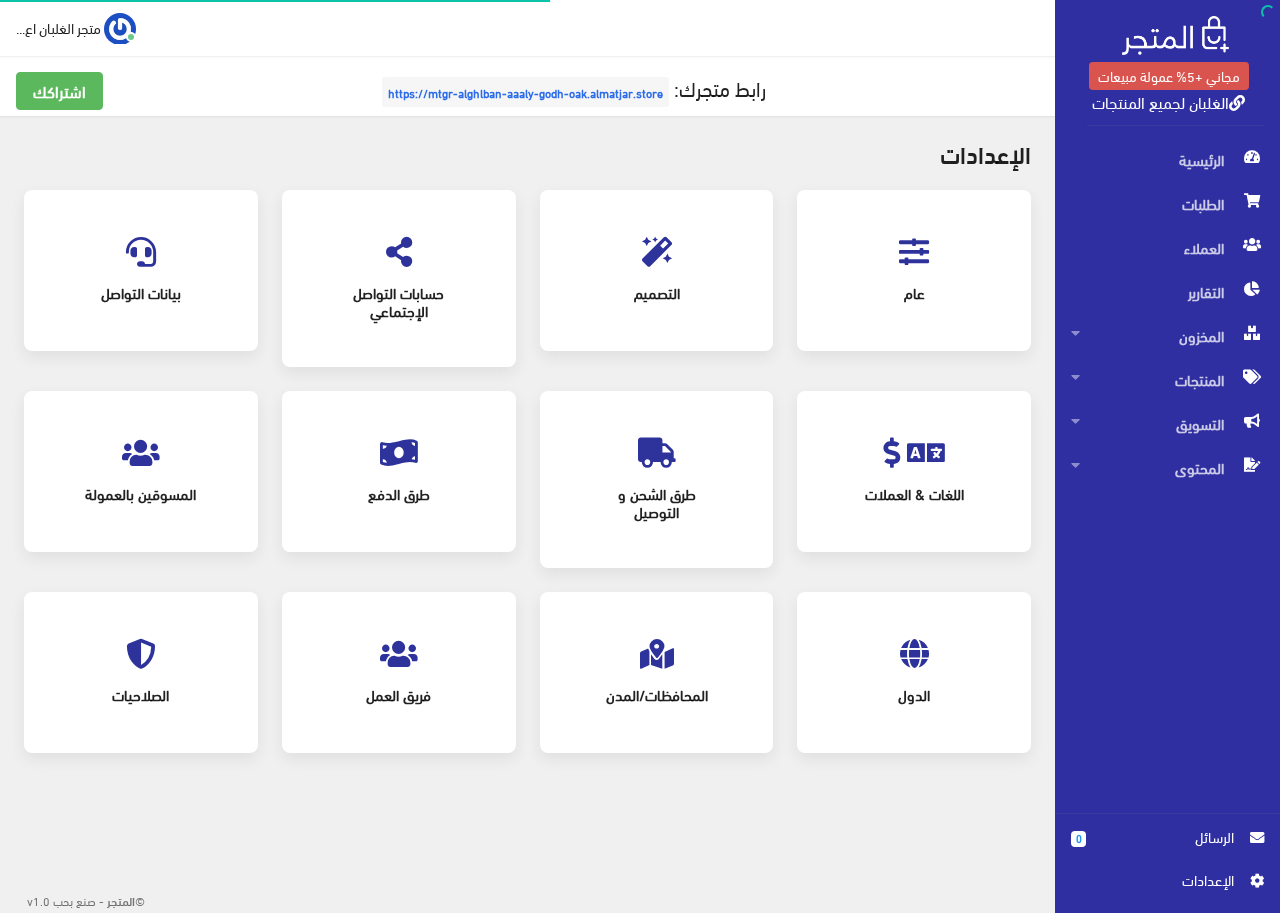 scroll, scrollTop: 0, scrollLeft: 0, axis: both 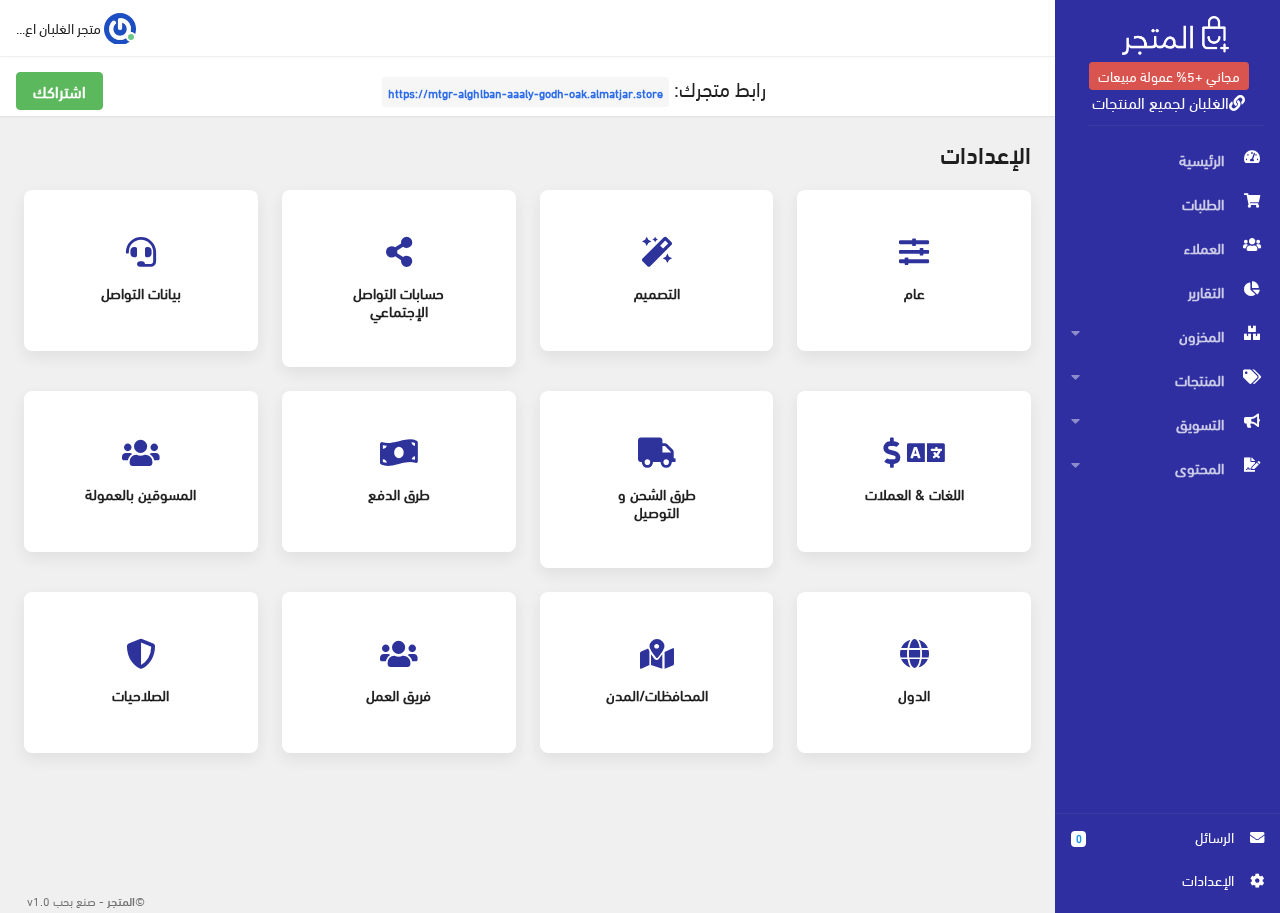 click on "المسوقين بالعمولة" at bounding box center (141, 494) 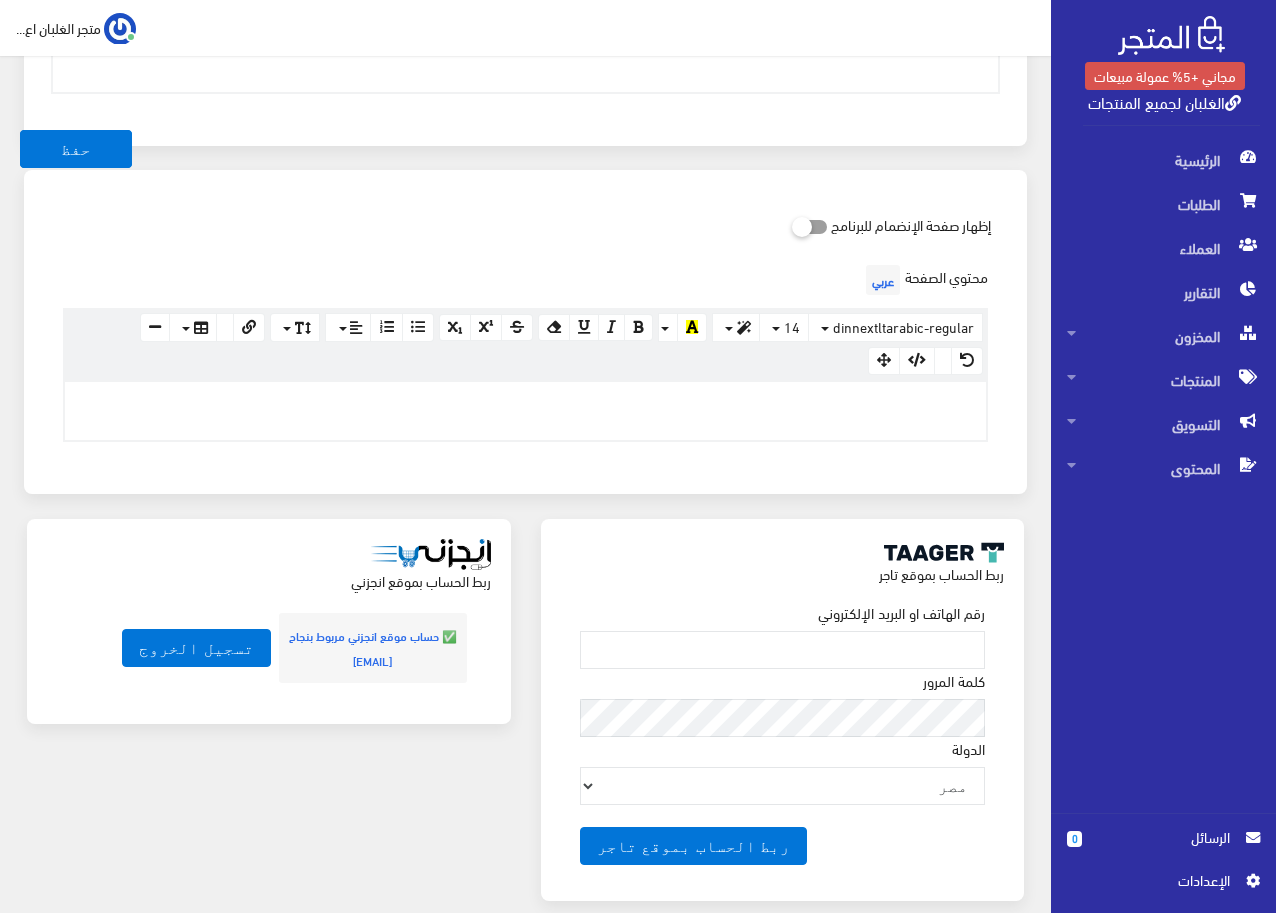 scroll, scrollTop: 905, scrollLeft: 0, axis: vertical 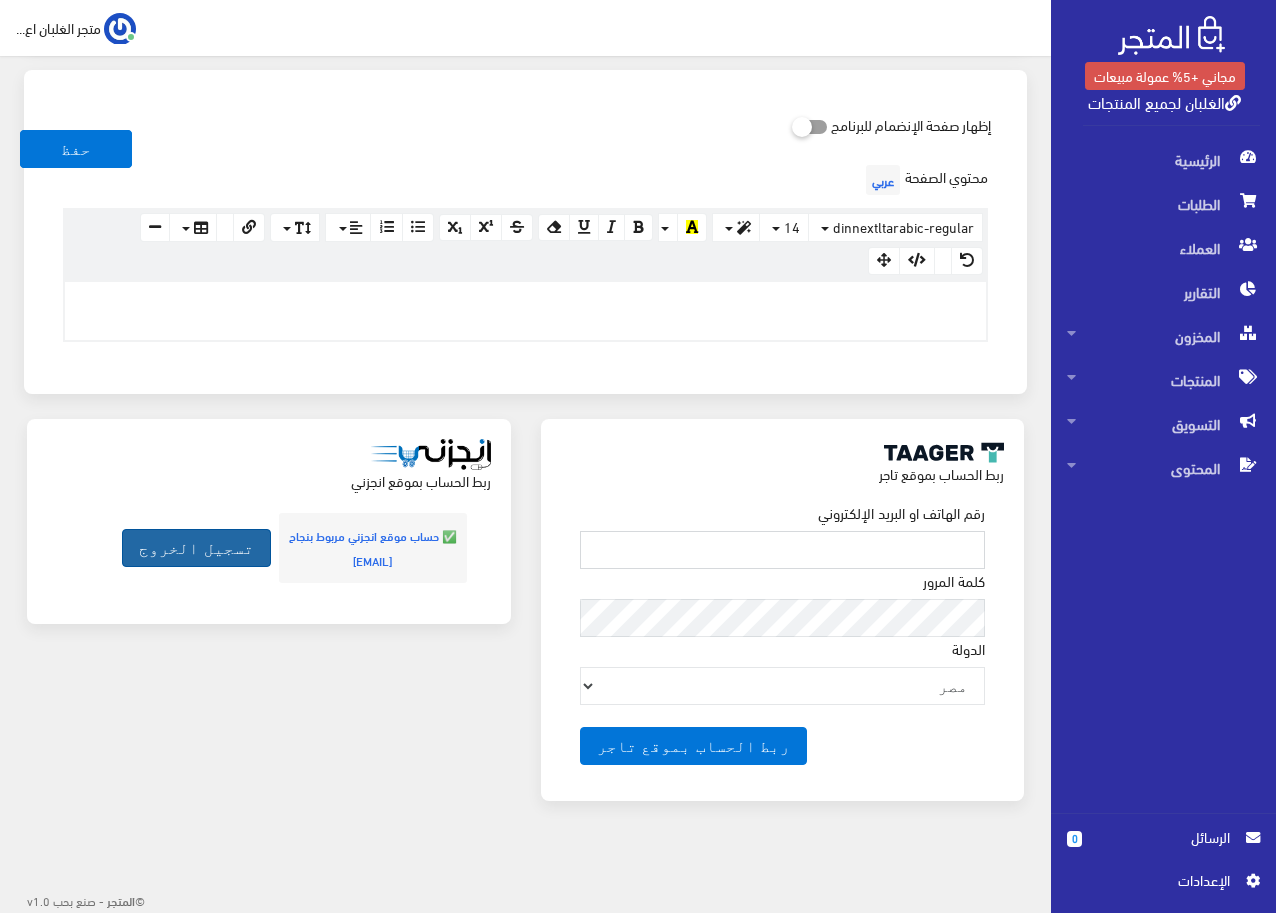 type on "alimandohhdhhdh@gmail.com" 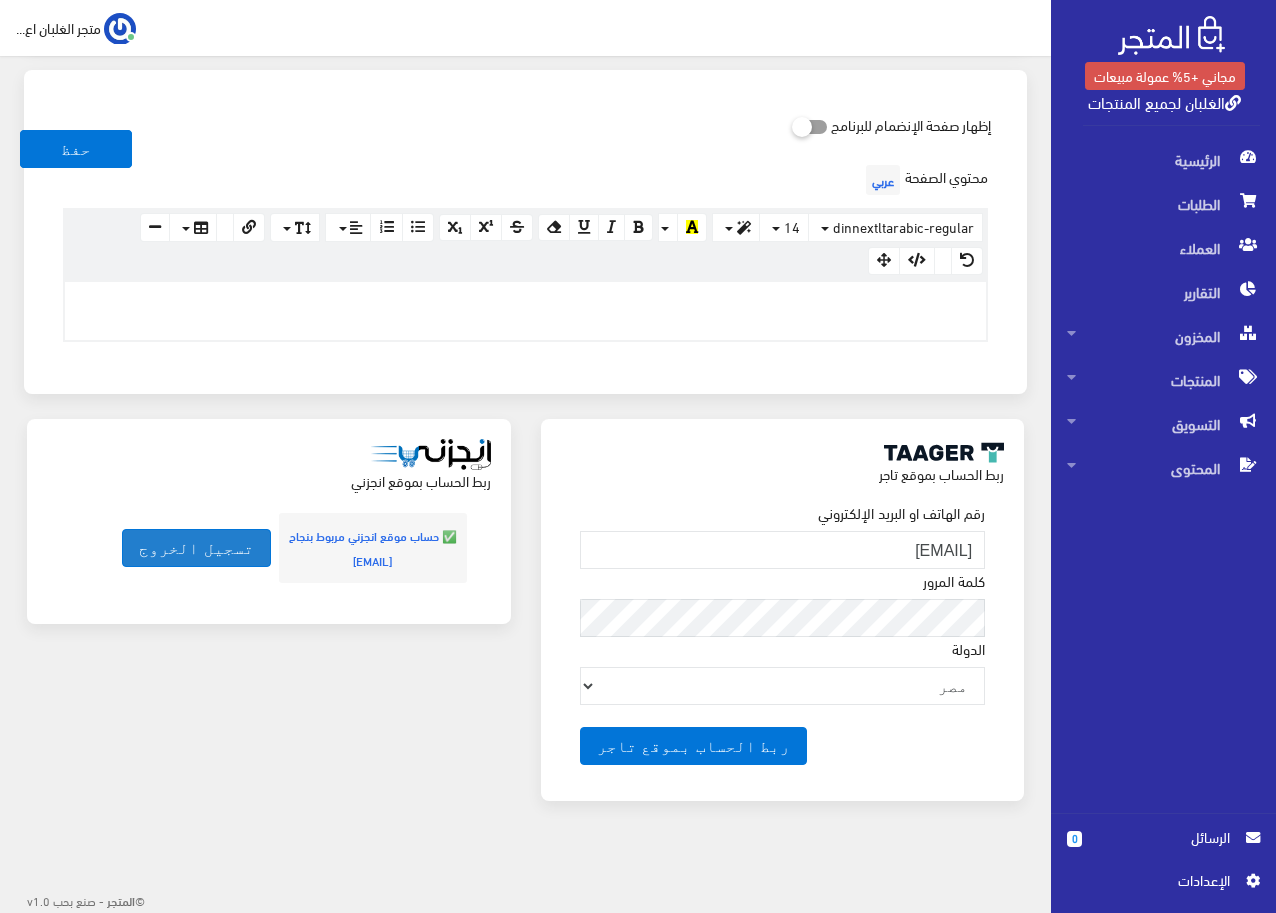 drag, startPoint x: 238, startPoint y: 555, endPoint x: 313, endPoint y: 803, distance: 259.09265 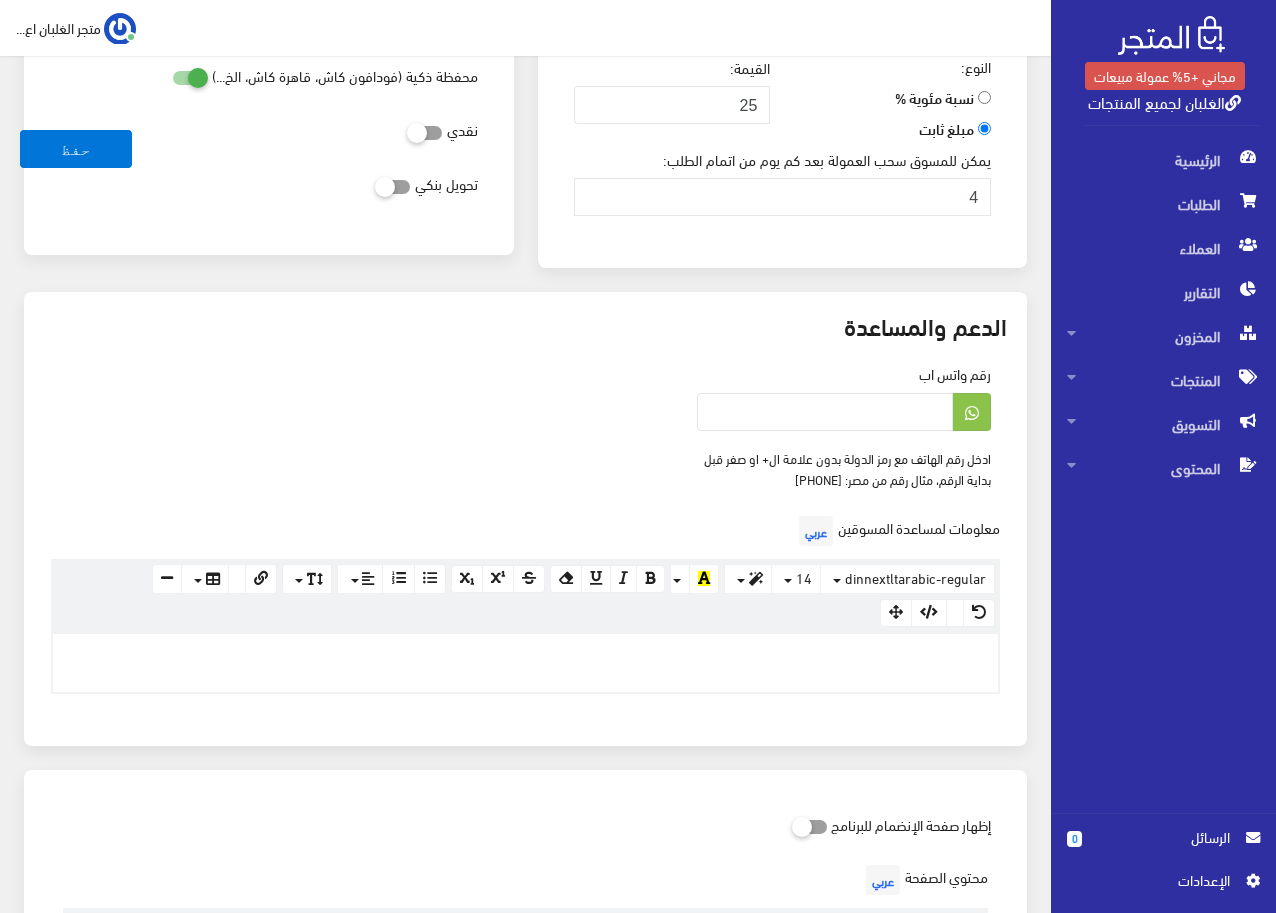 scroll, scrollTop: 0, scrollLeft: 0, axis: both 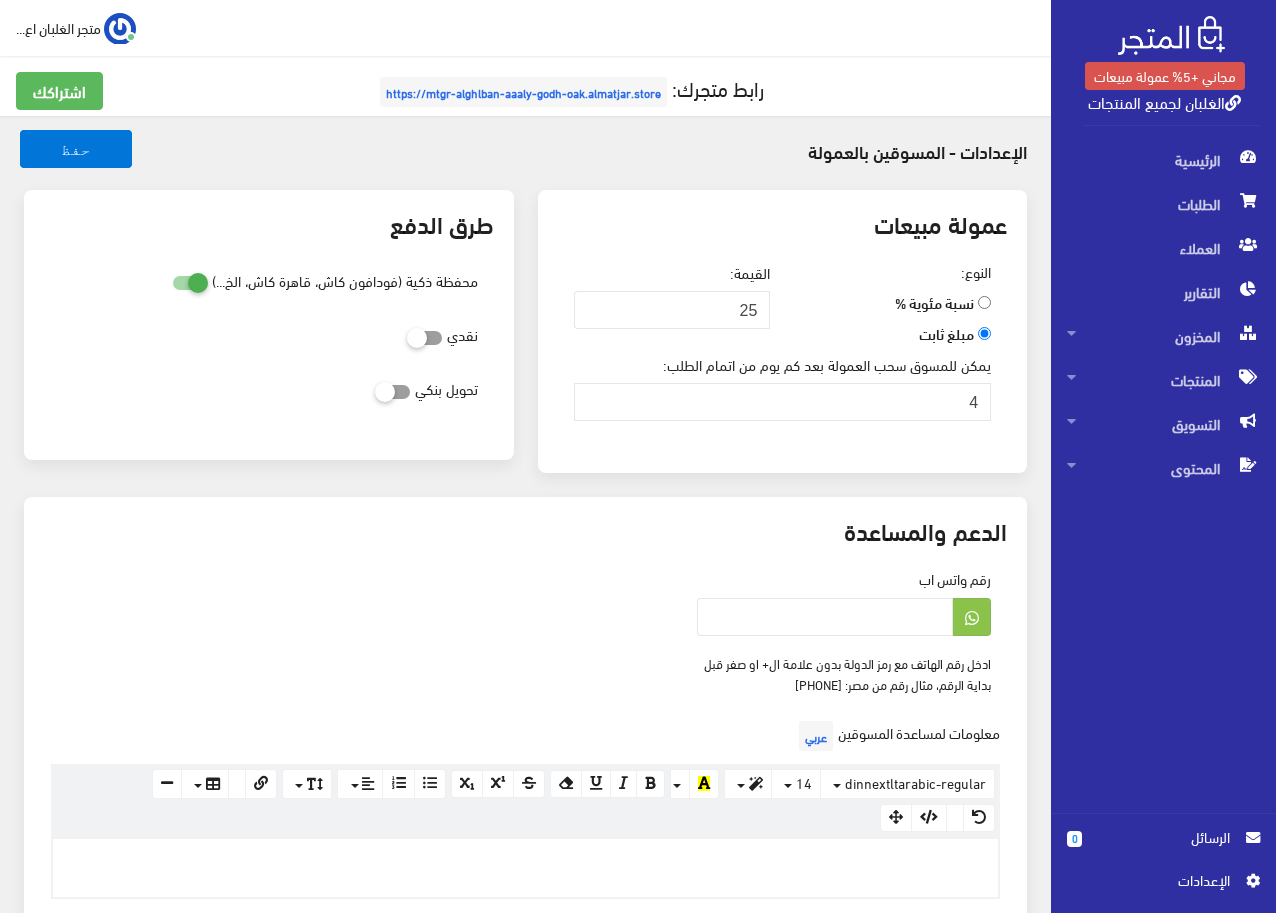 click on "اﻹعدادات" at bounding box center (1163, 885) 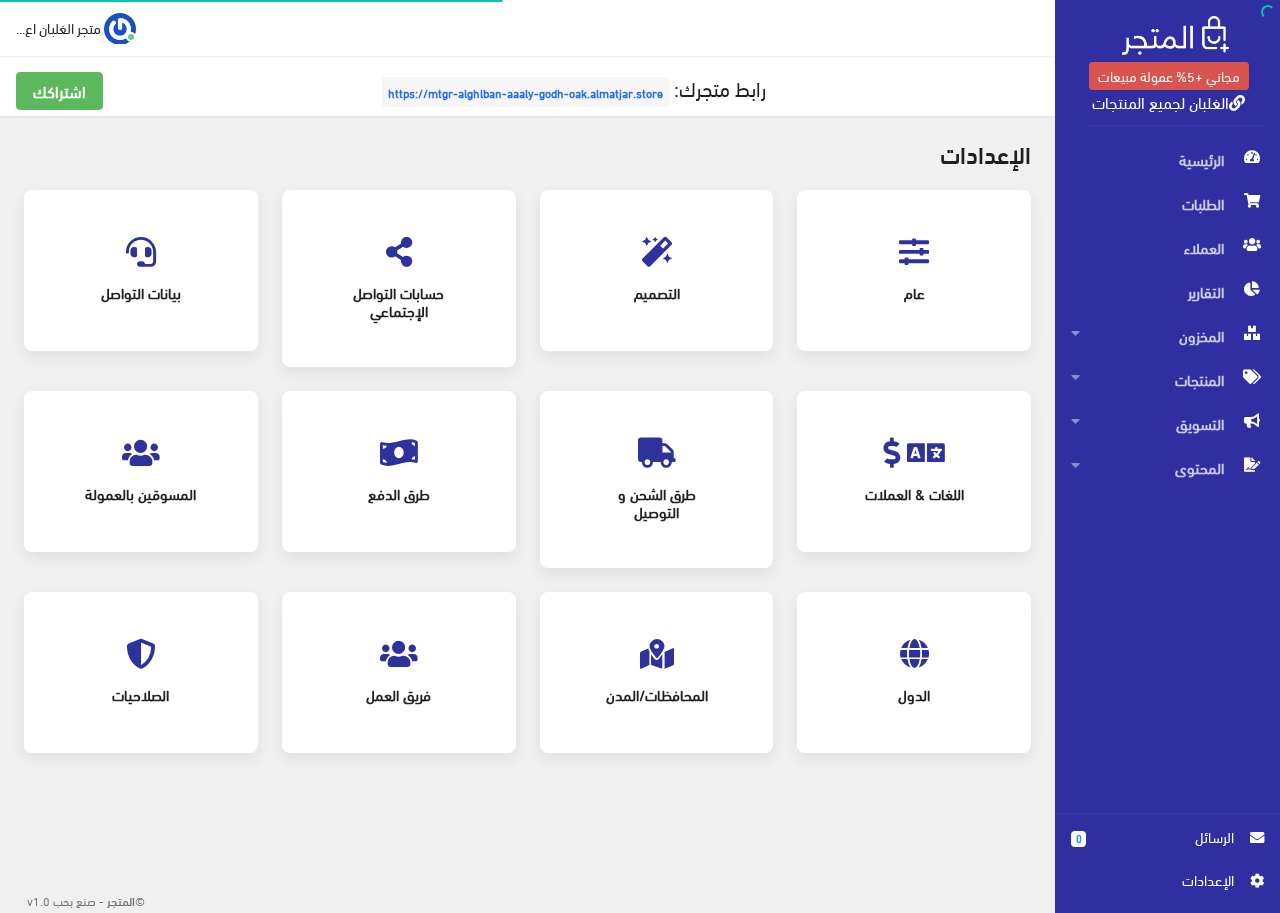 scroll, scrollTop: 0, scrollLeft: 0, axis: both 